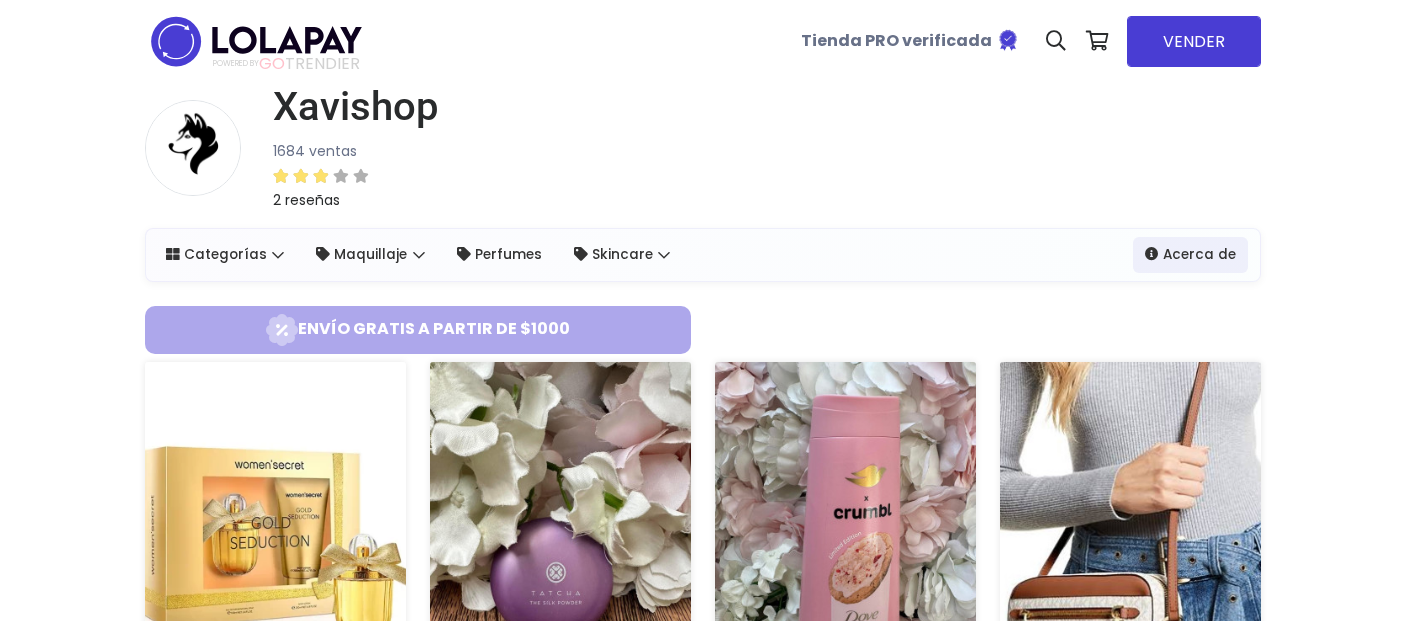 scroll, scrollTop: 0, scrollLeft: 0, axis: both 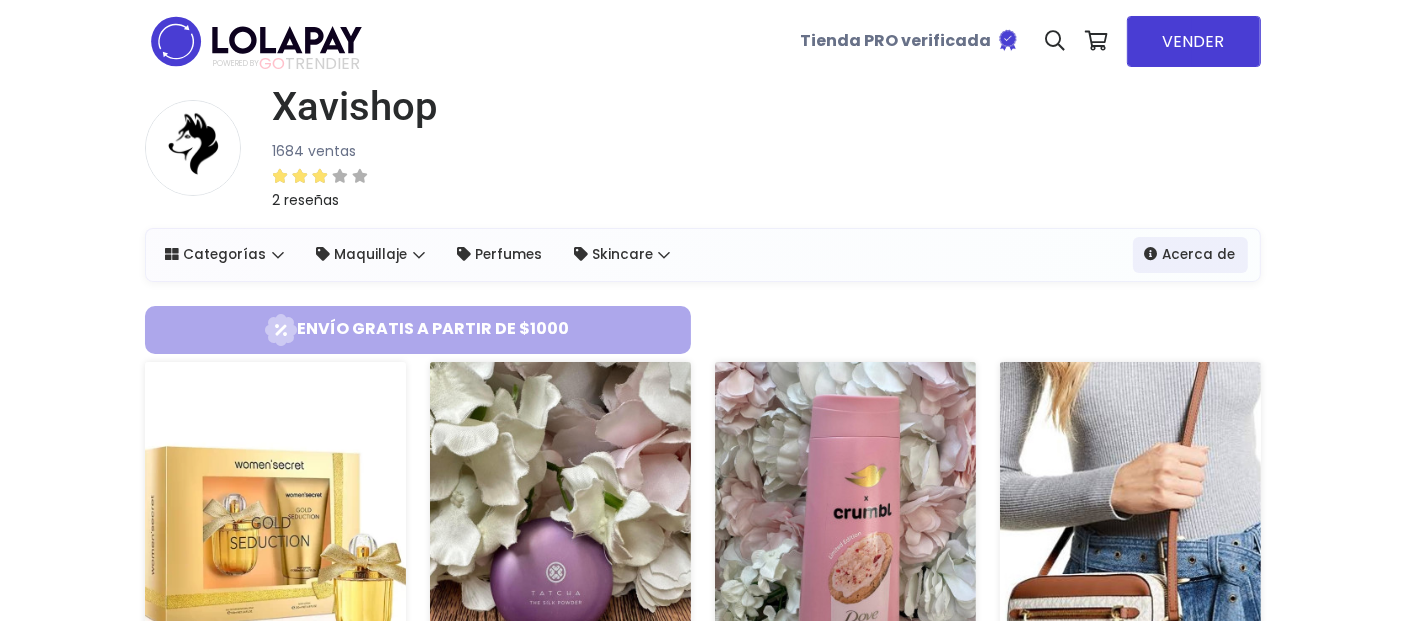 click on "Xavishop" at bounding box center (355, 107) 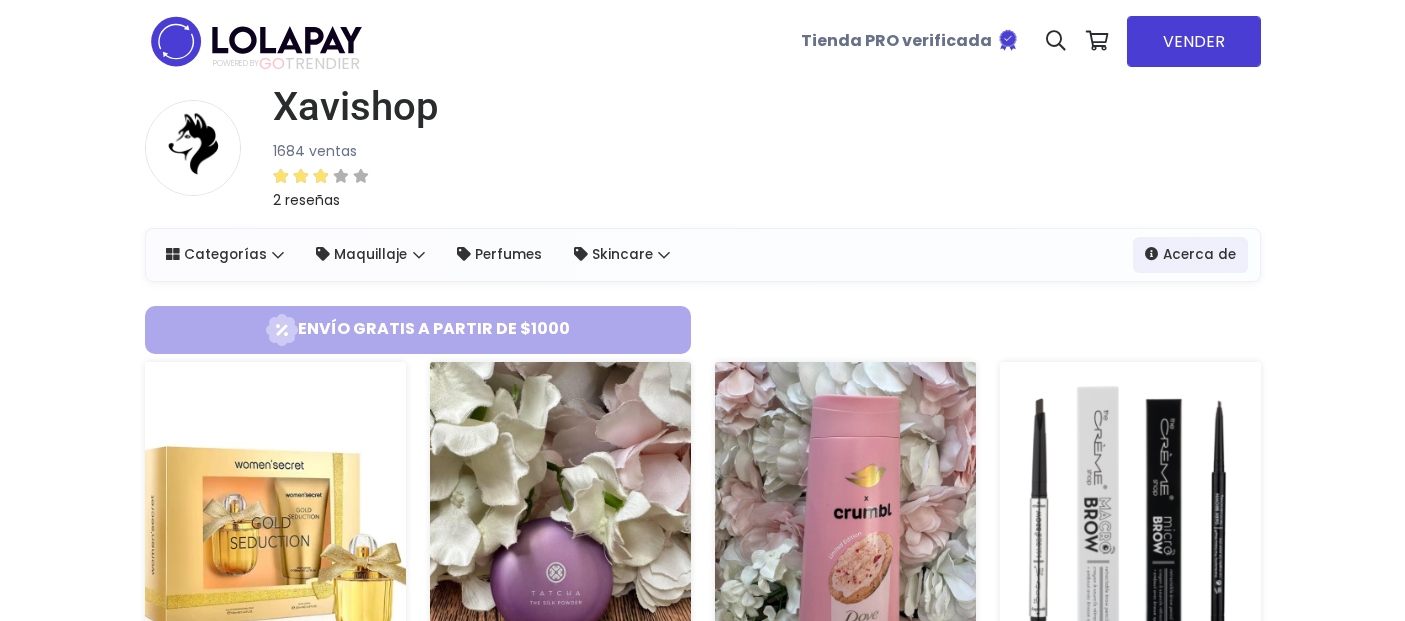 scroll, scrollTop: 0, scrollLeft: 0, axis: both 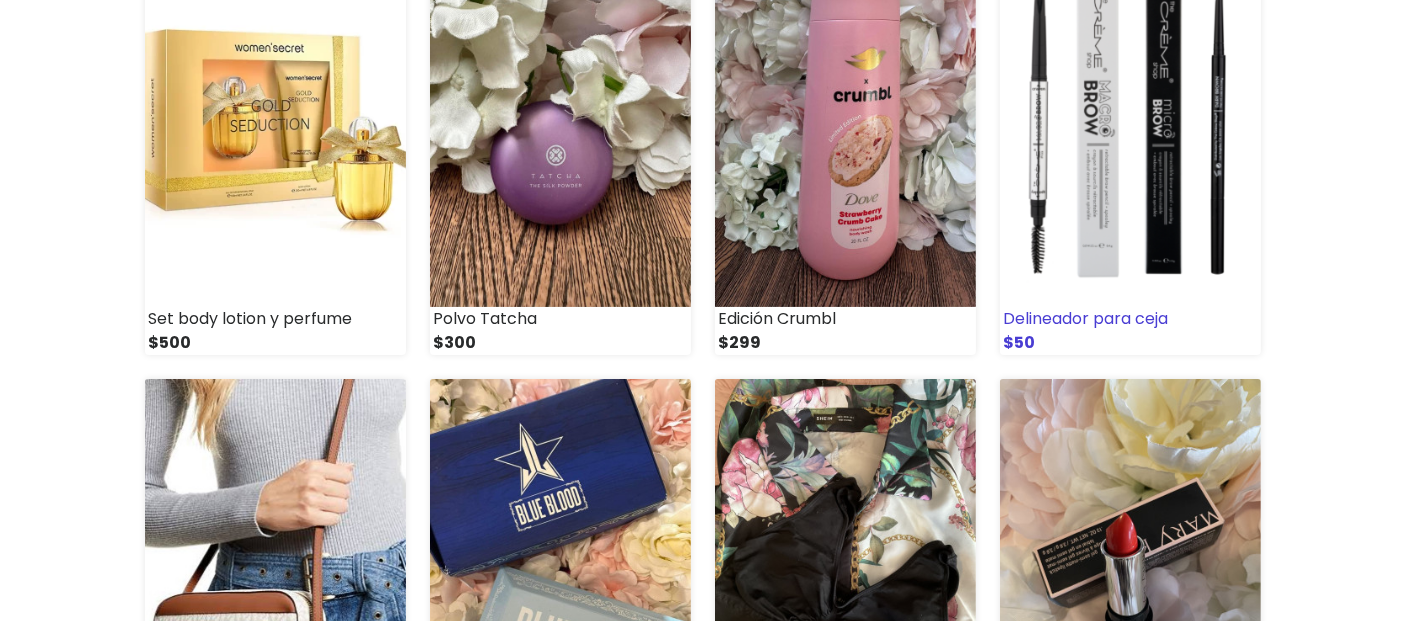 click at bounding box center (1130, 126) 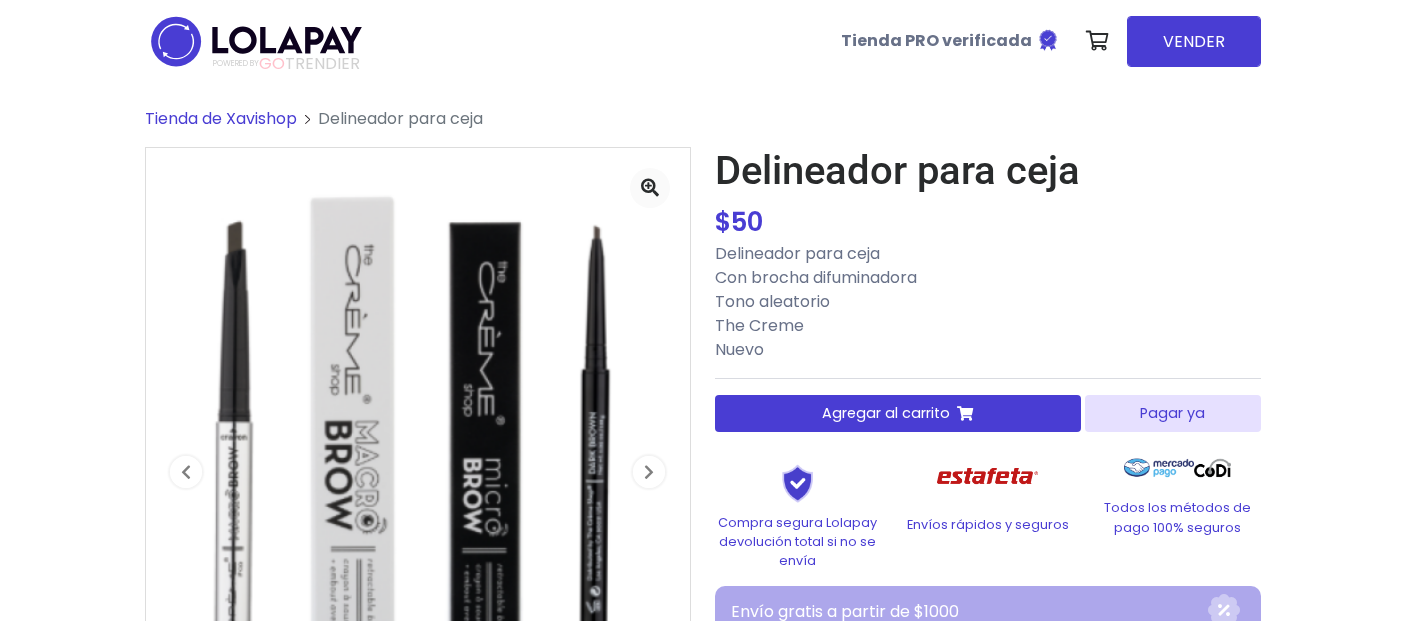 scroll, scrollTop: 0, scrollLeft: 0, axis: both 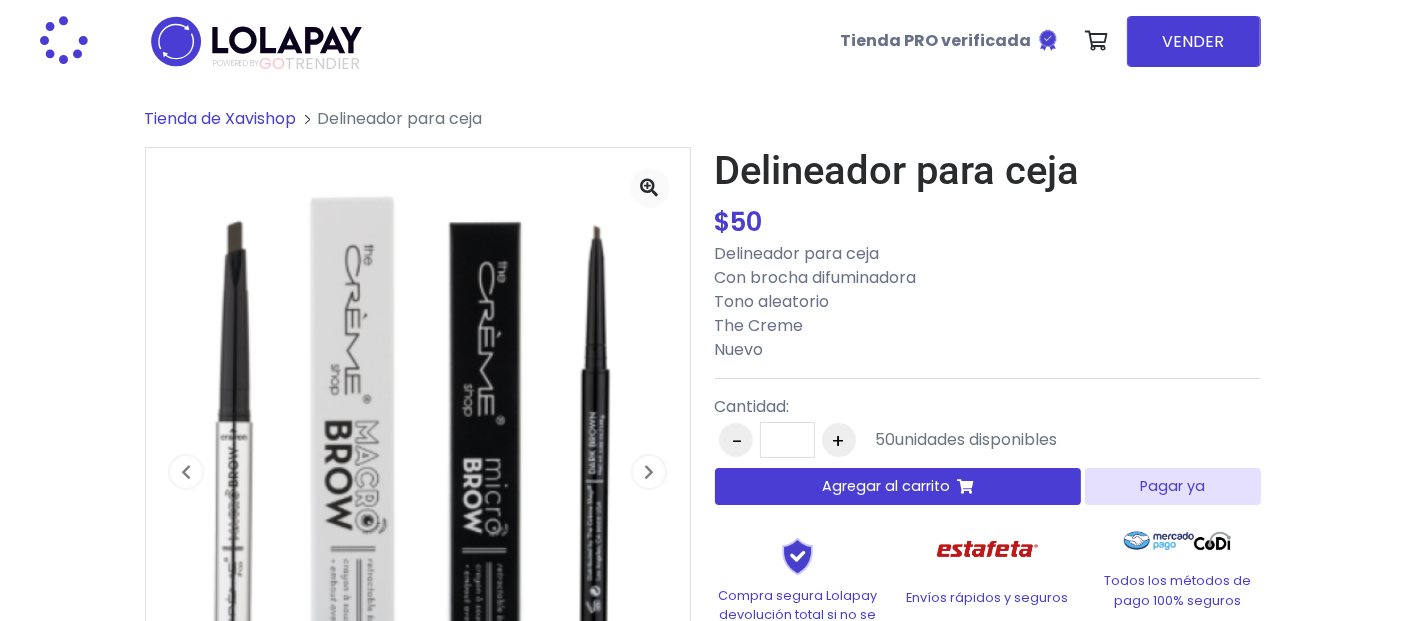 type 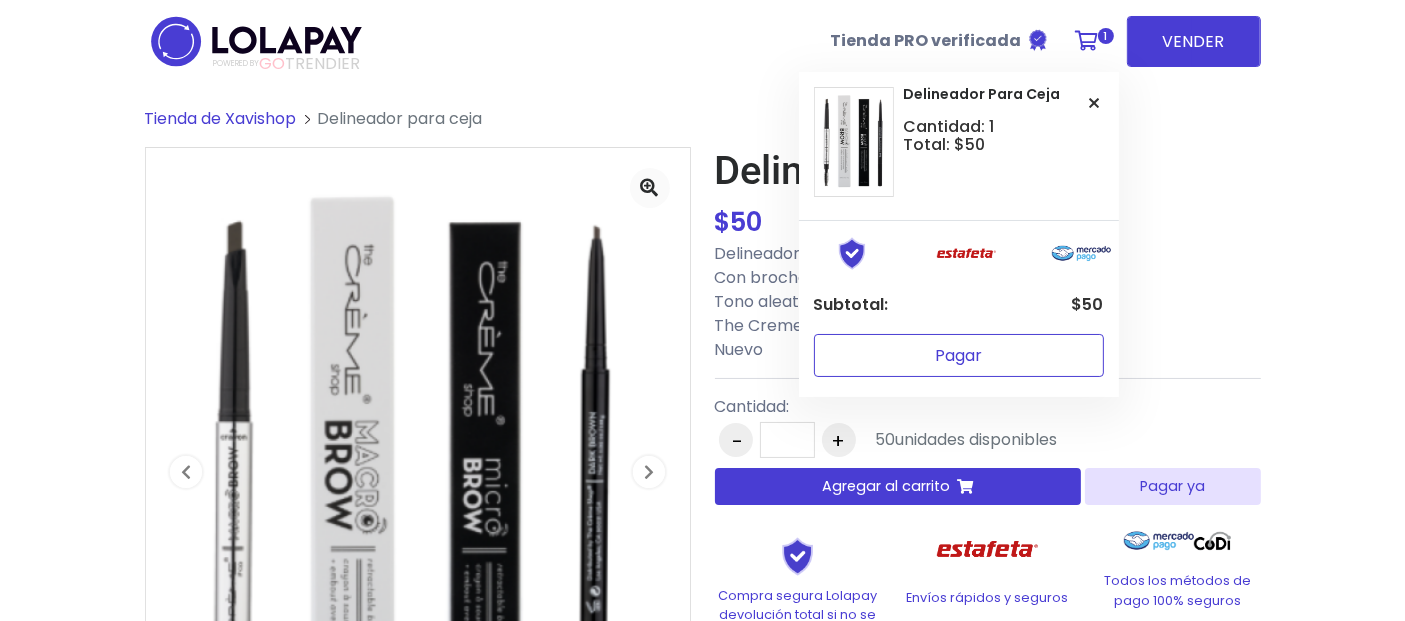 type 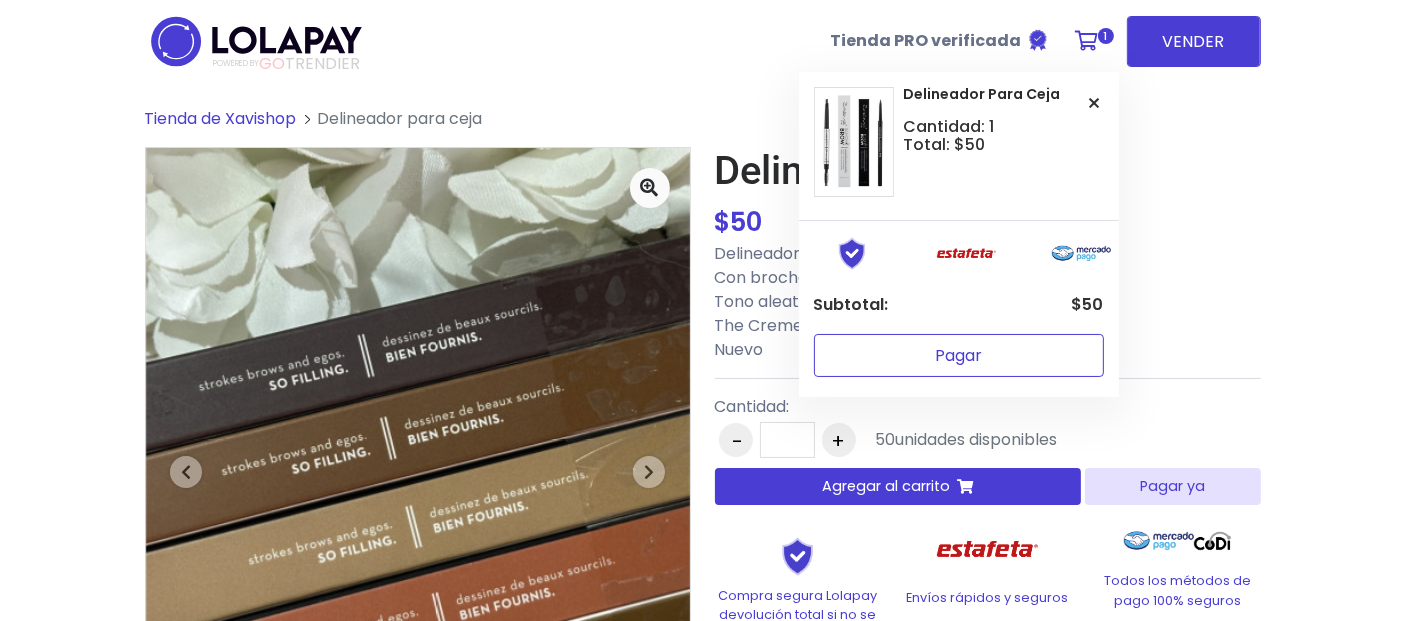 click on "Pagar" at bounding box center (959, 355) 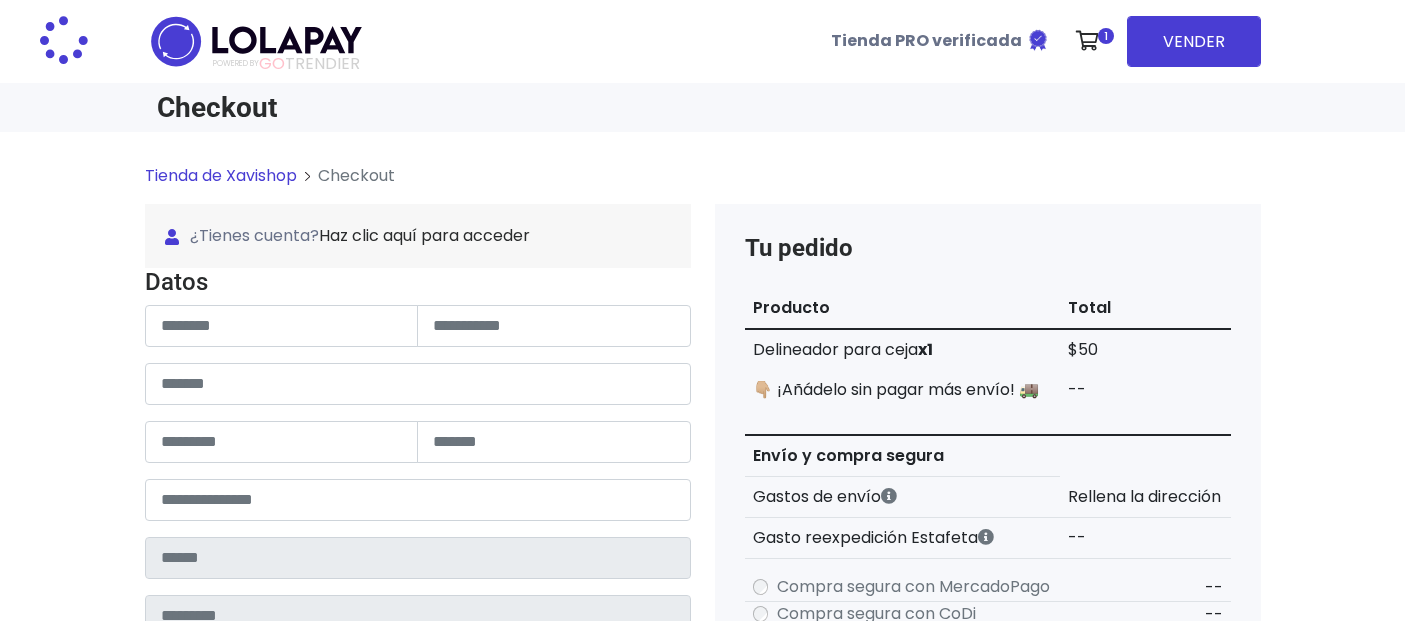 scroll, scrollTop: 0, scrollLeft: 0, axis: both 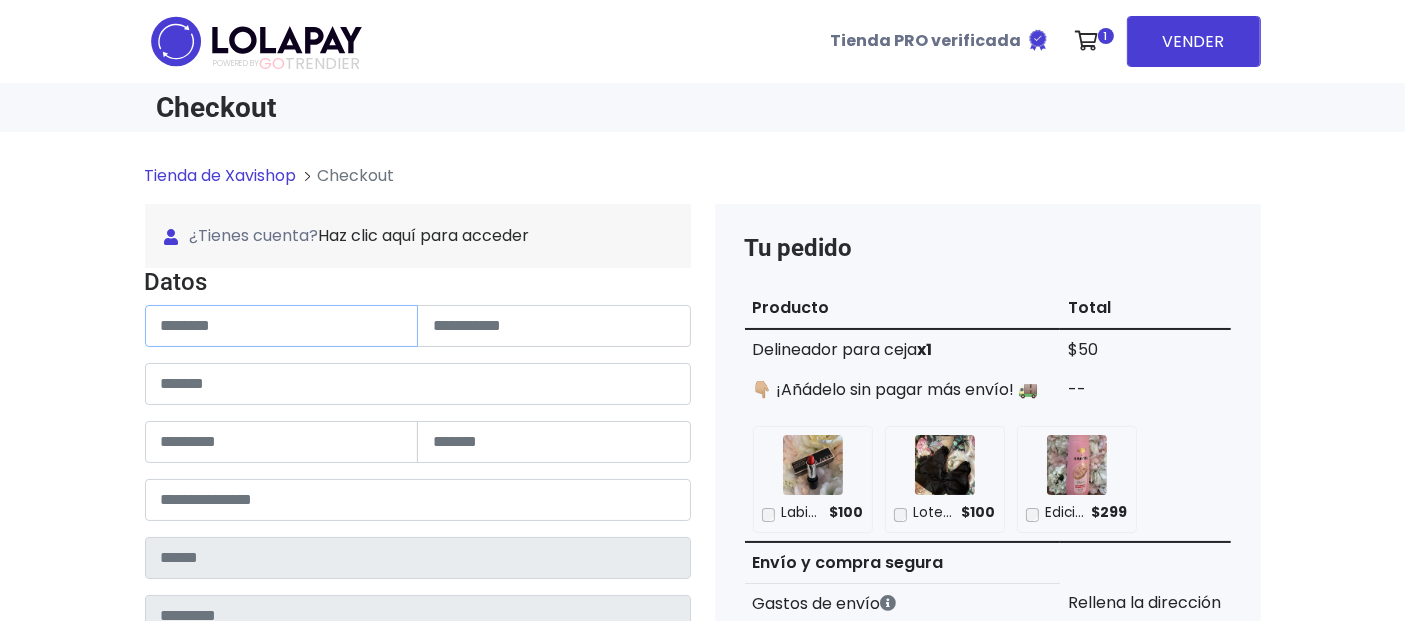 click at bounding box center (282, 326) 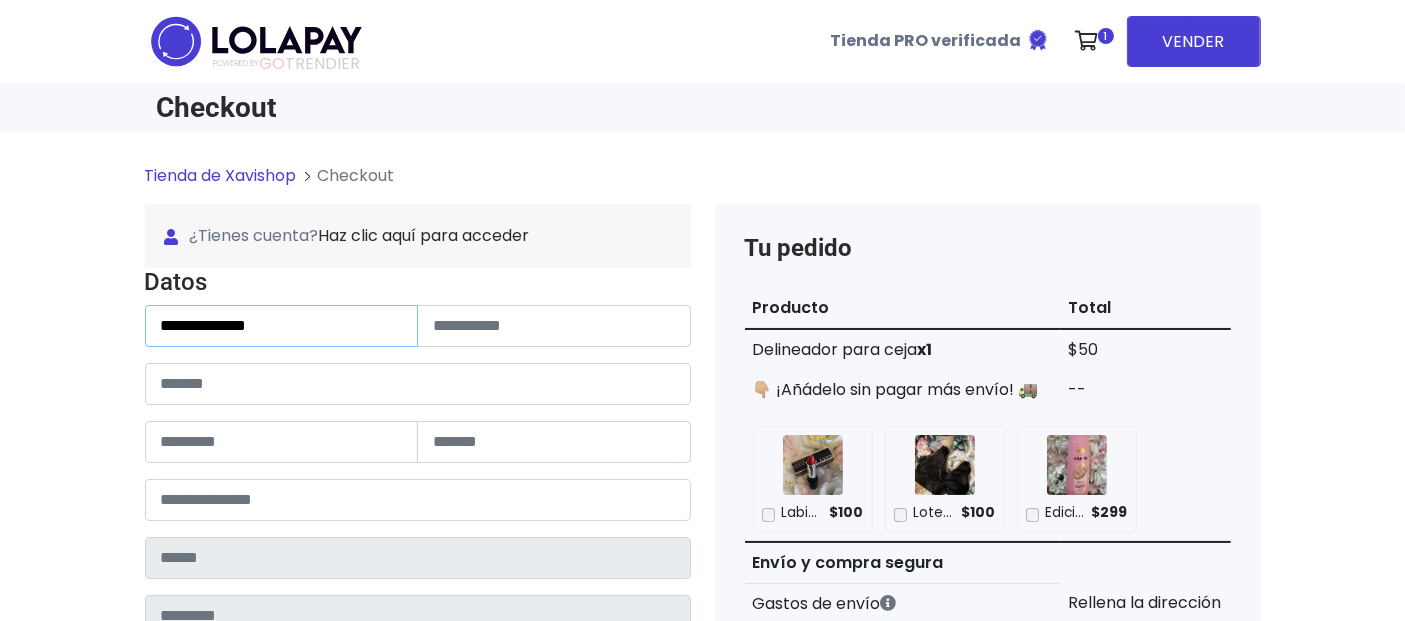 type on "**********" 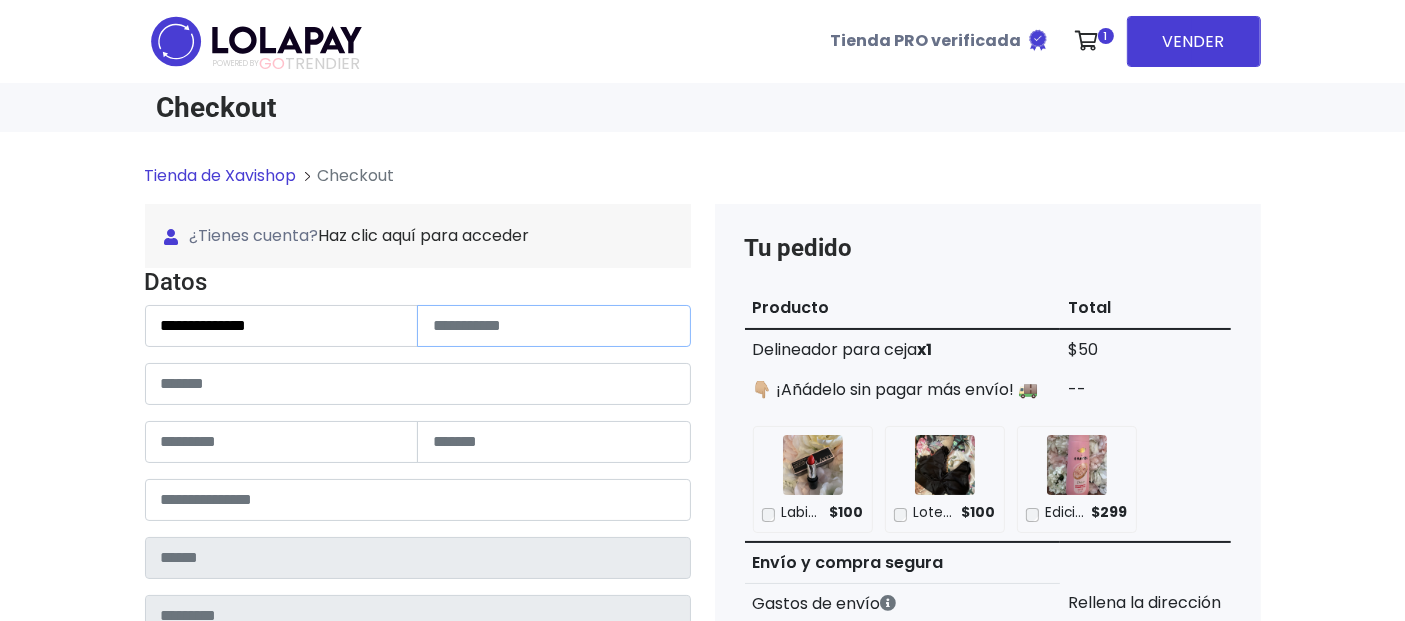 paste on "**********" 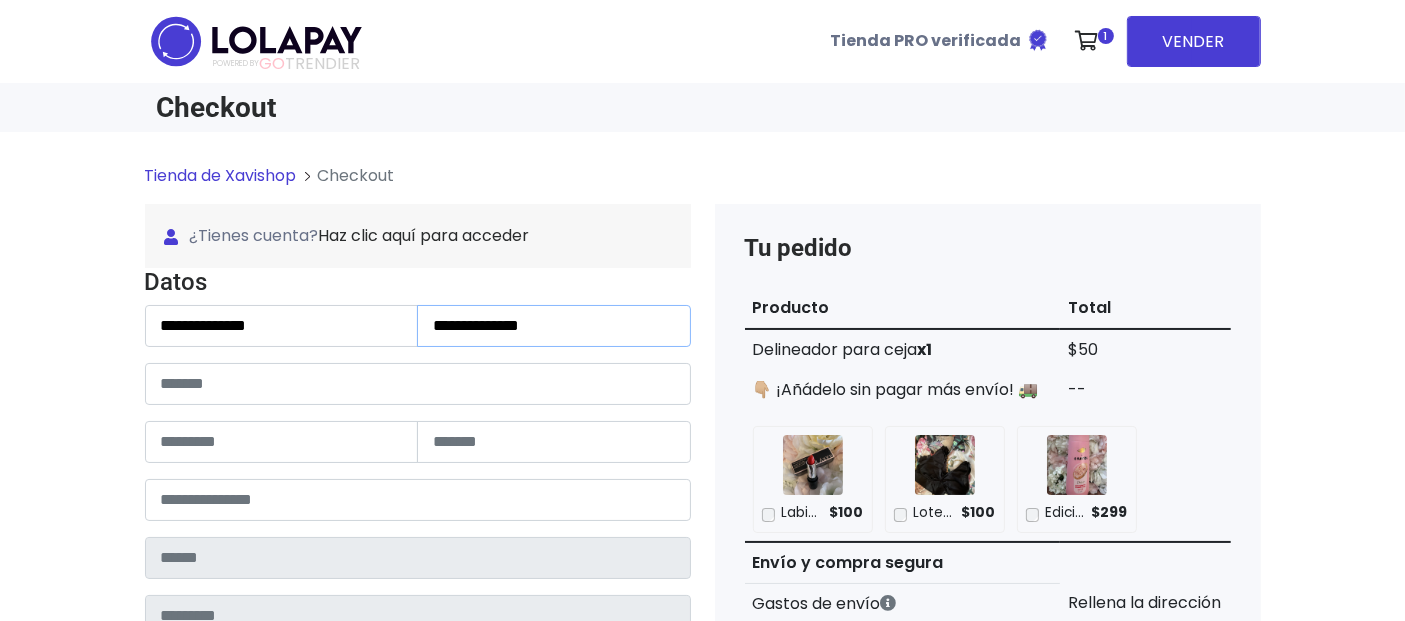 type on "**********" 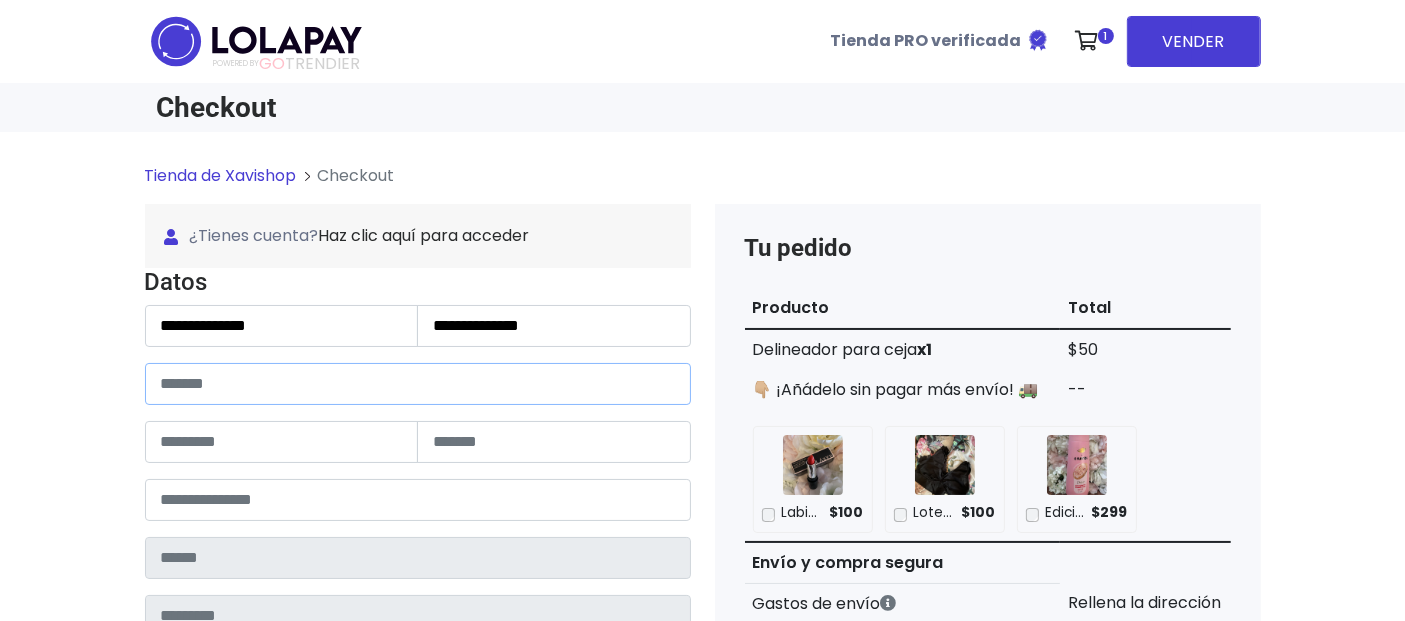 click at bounding box center [418, 384] 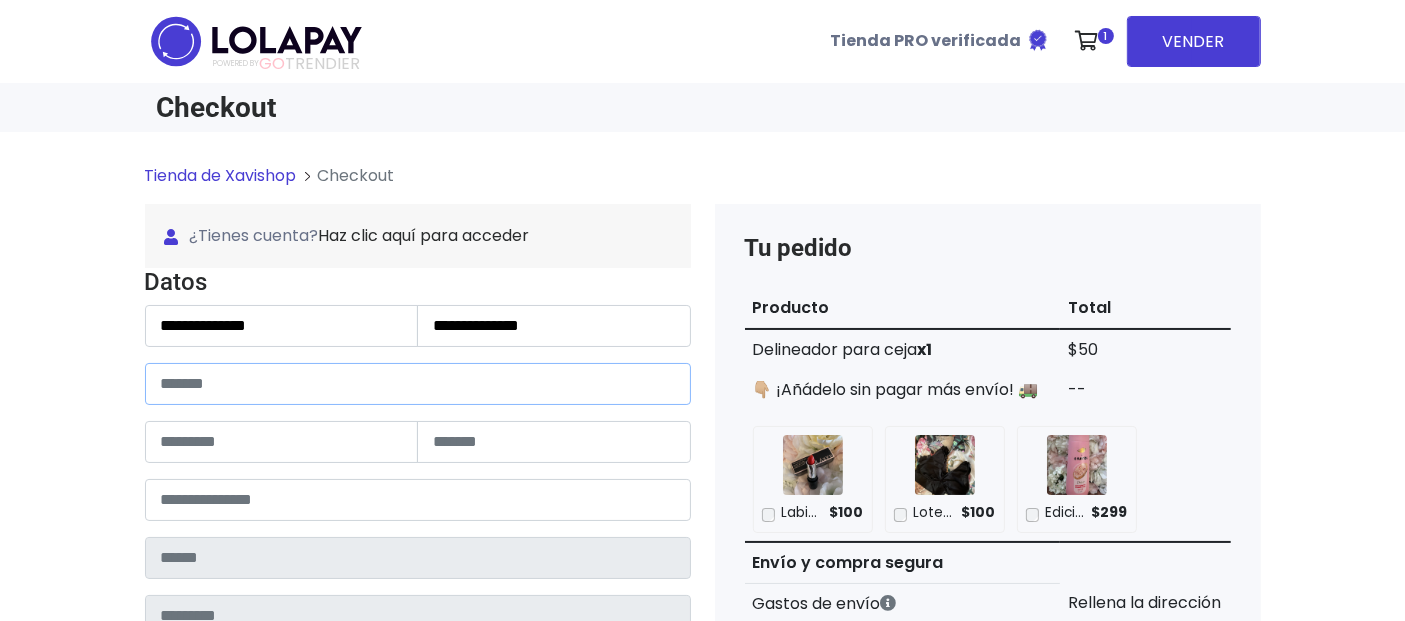 paste on "**********" 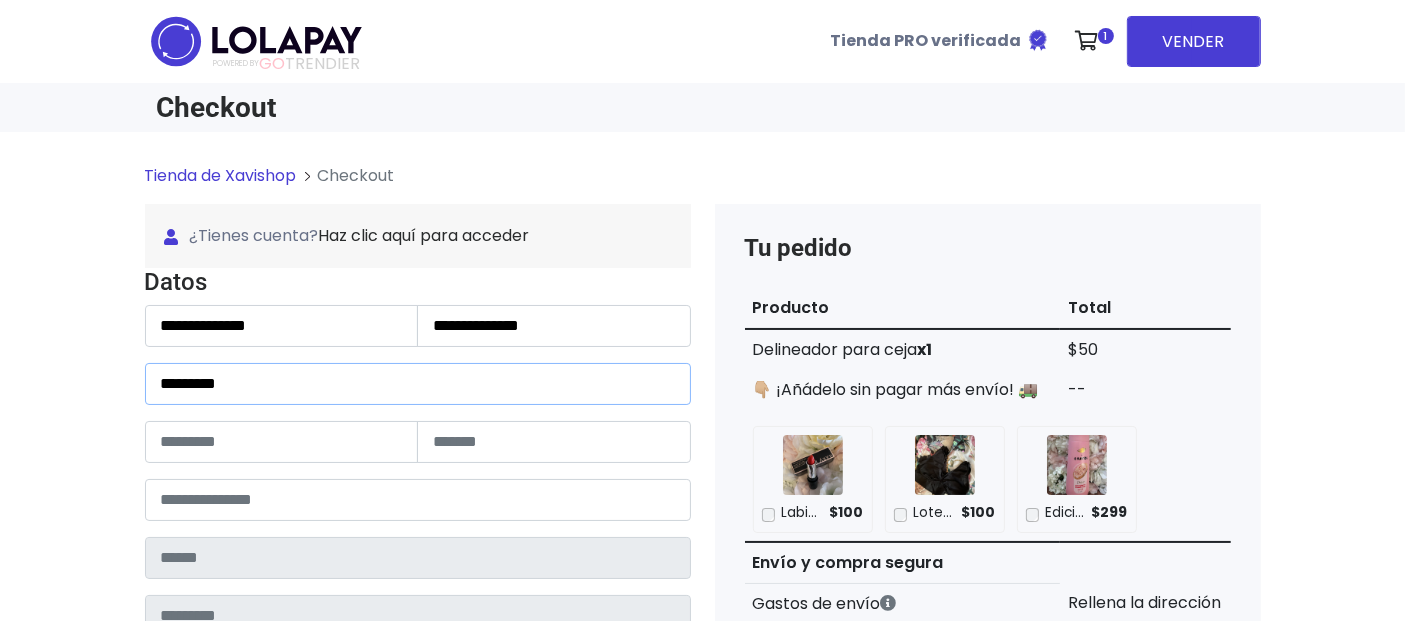 type on "********" 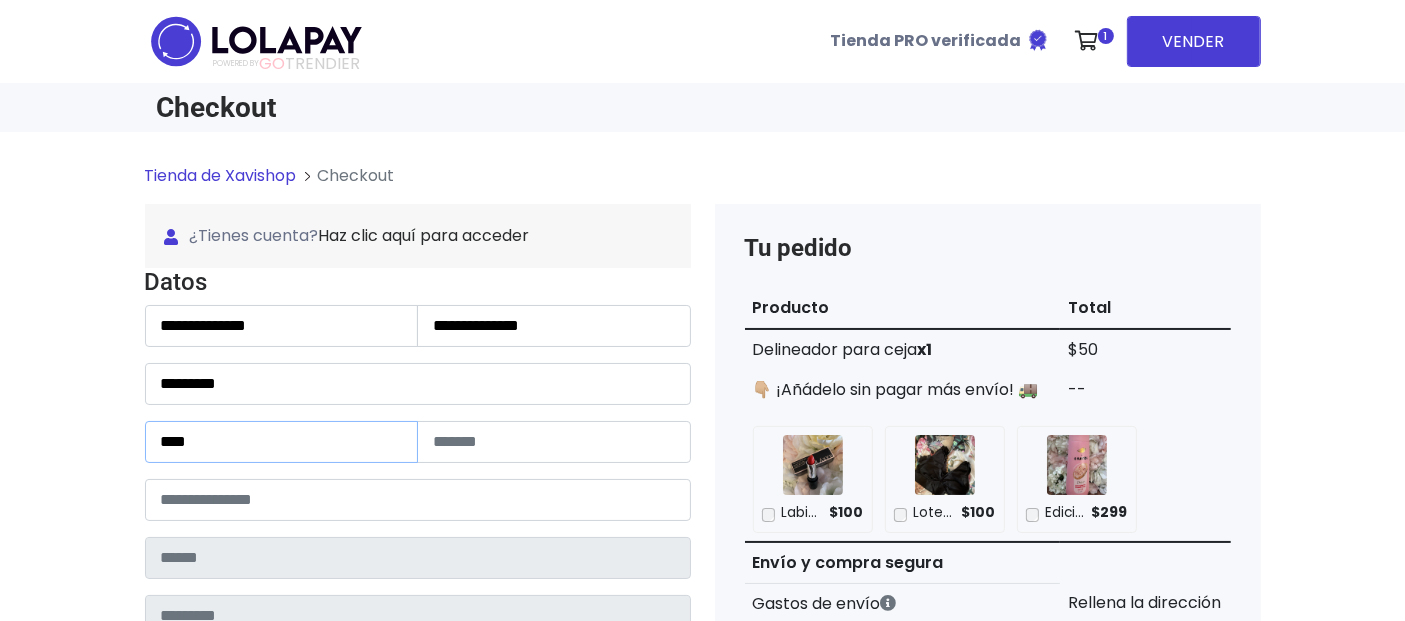 type on "****" 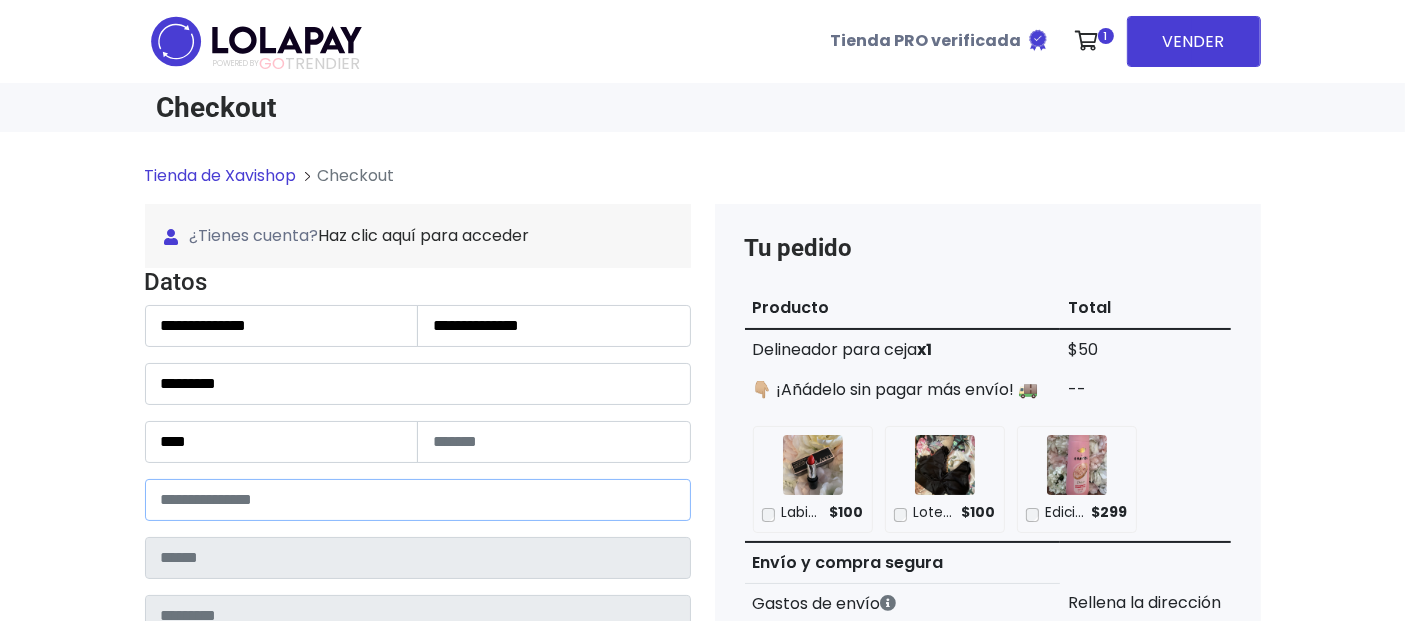paste on "*****" 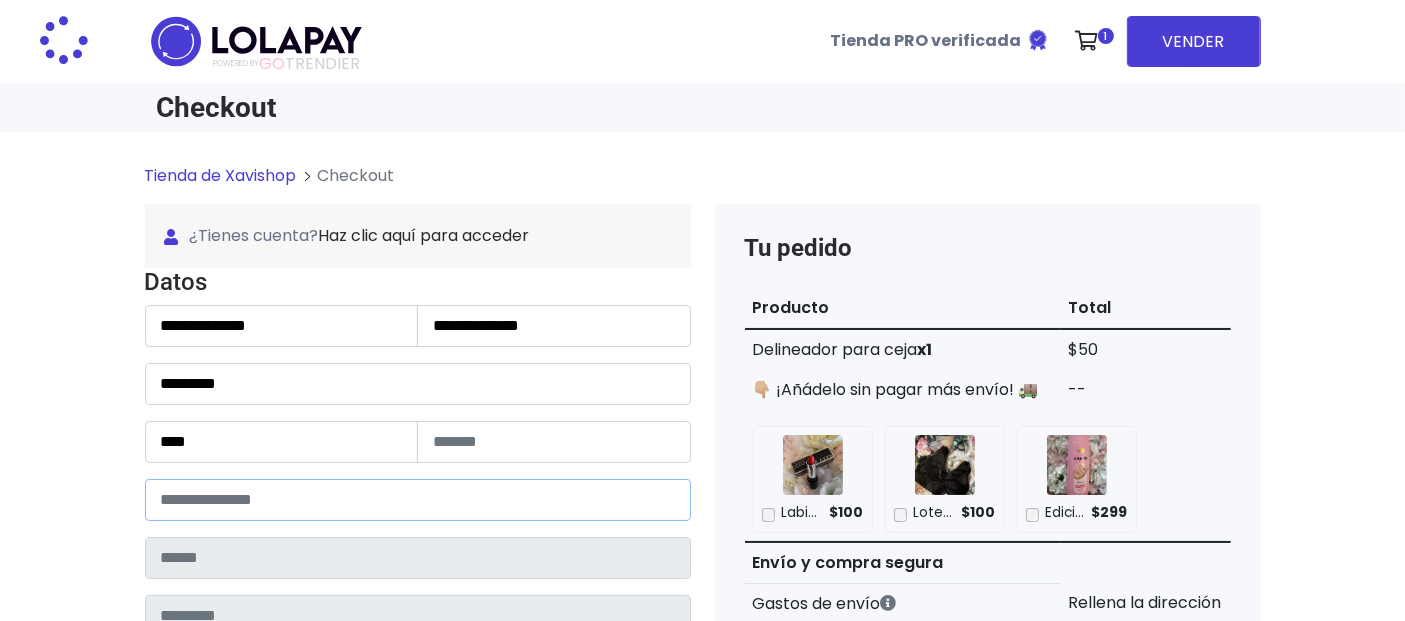 type on "**********" 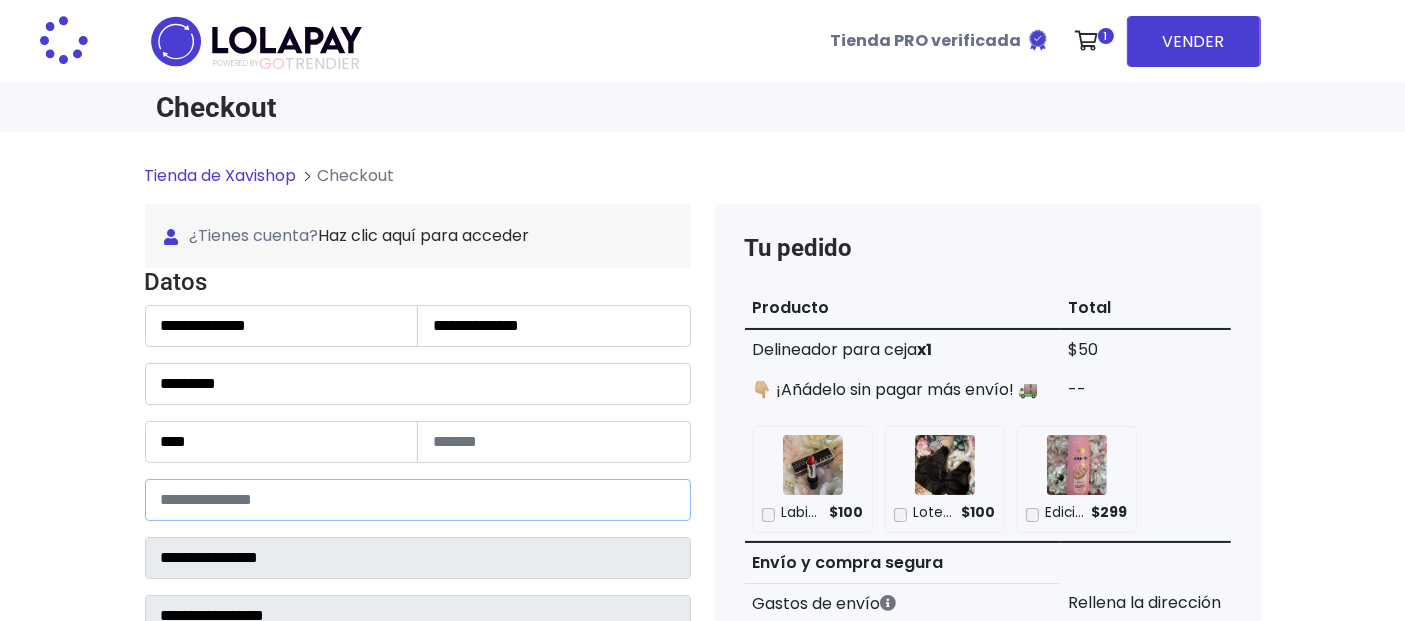 select 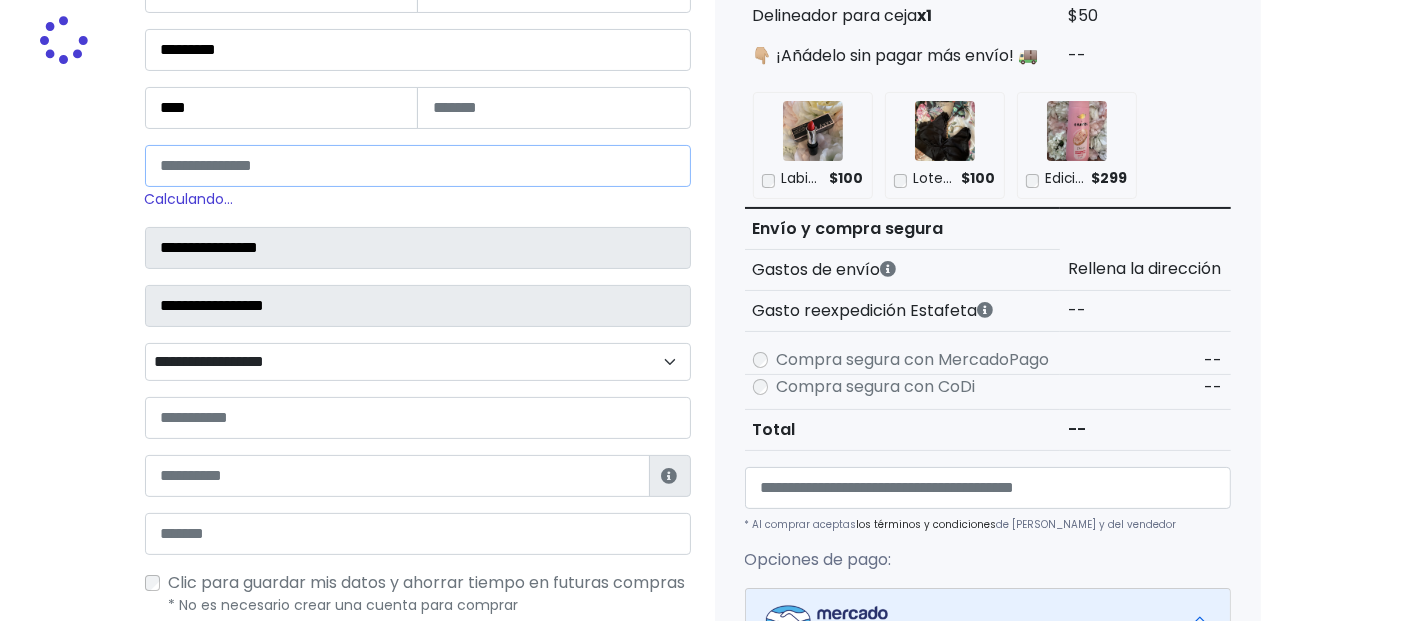 scroll, scrollTop: 362, scrollLeft: 0, axis: vertical 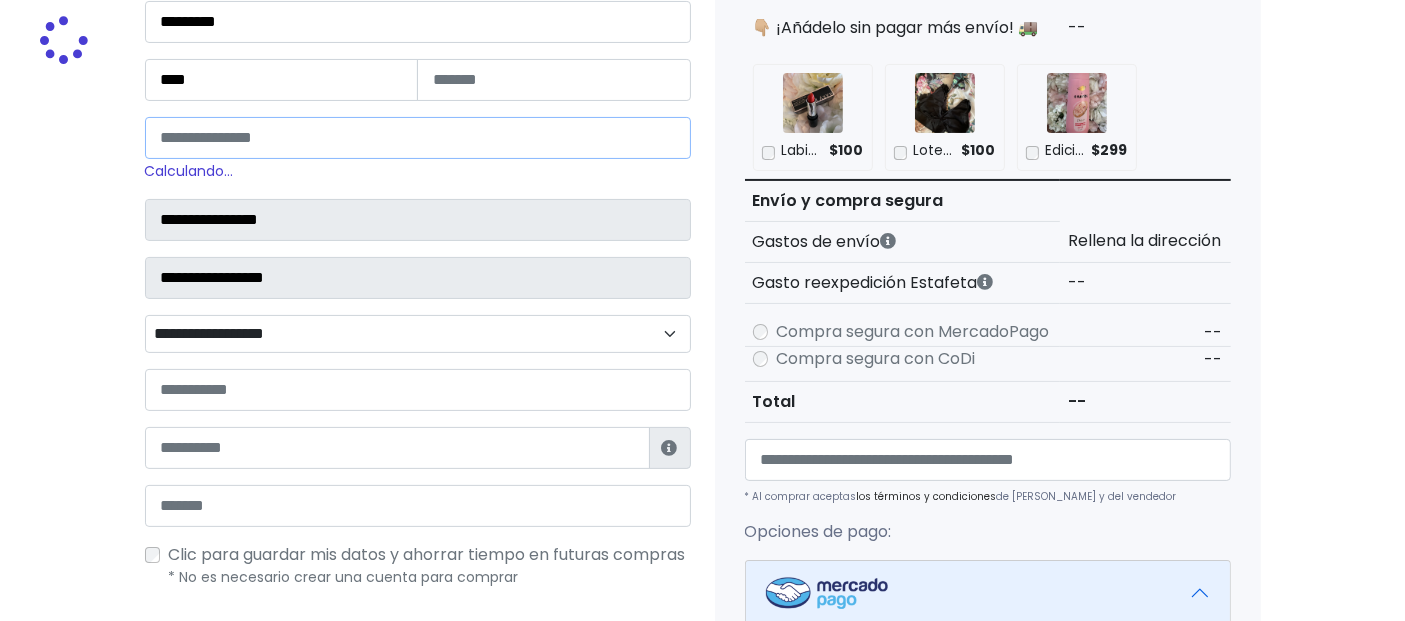 type on "*****" 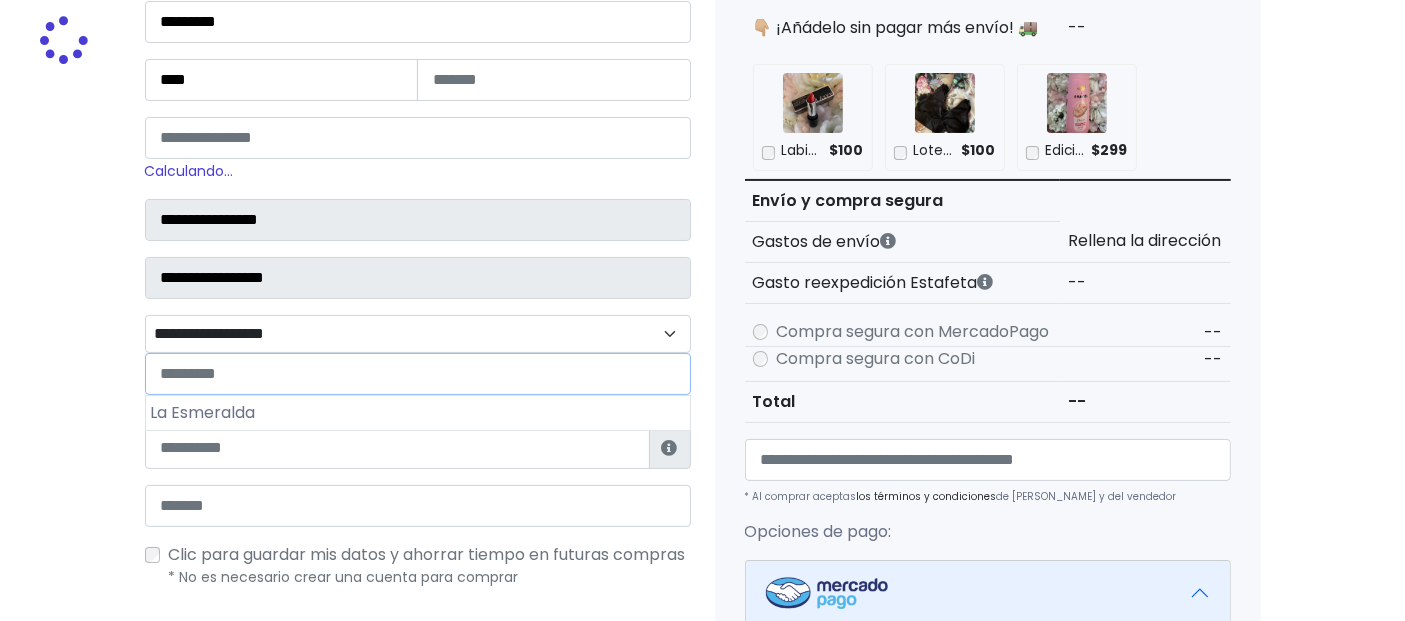 click on "**********" at bounding box center [418, 333] 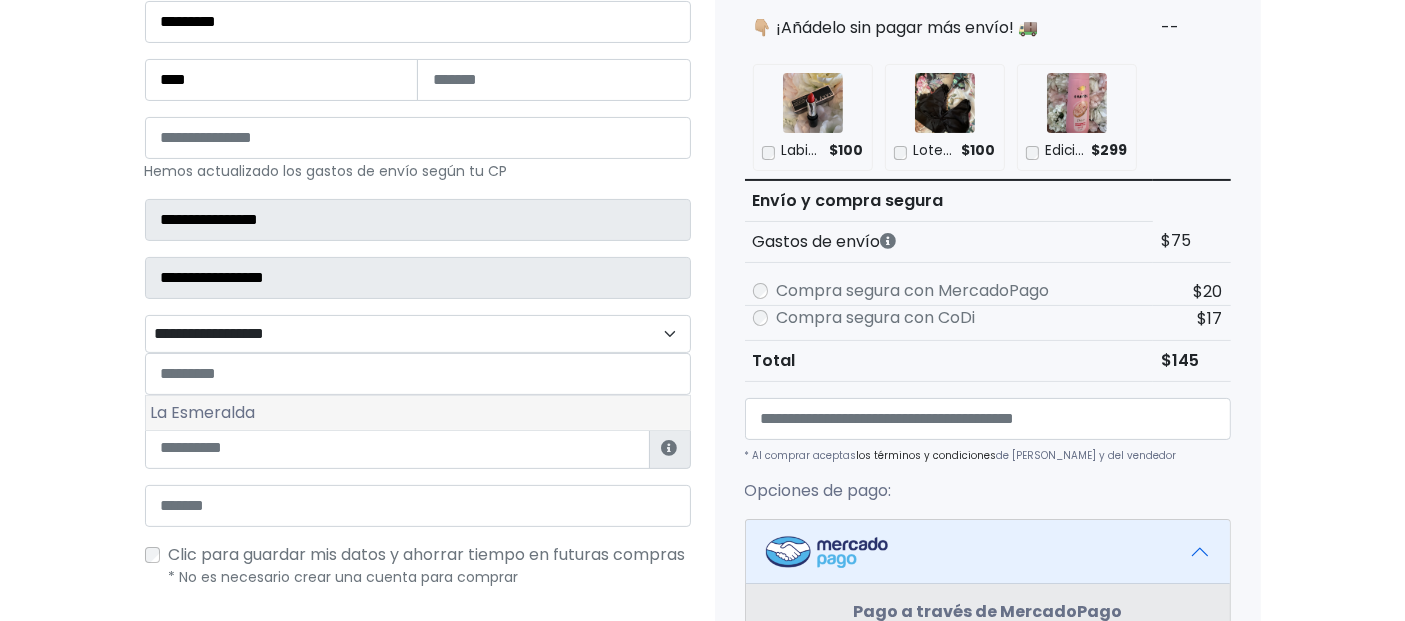 click on "La Esmeralda" at bounding box center (418, 413) 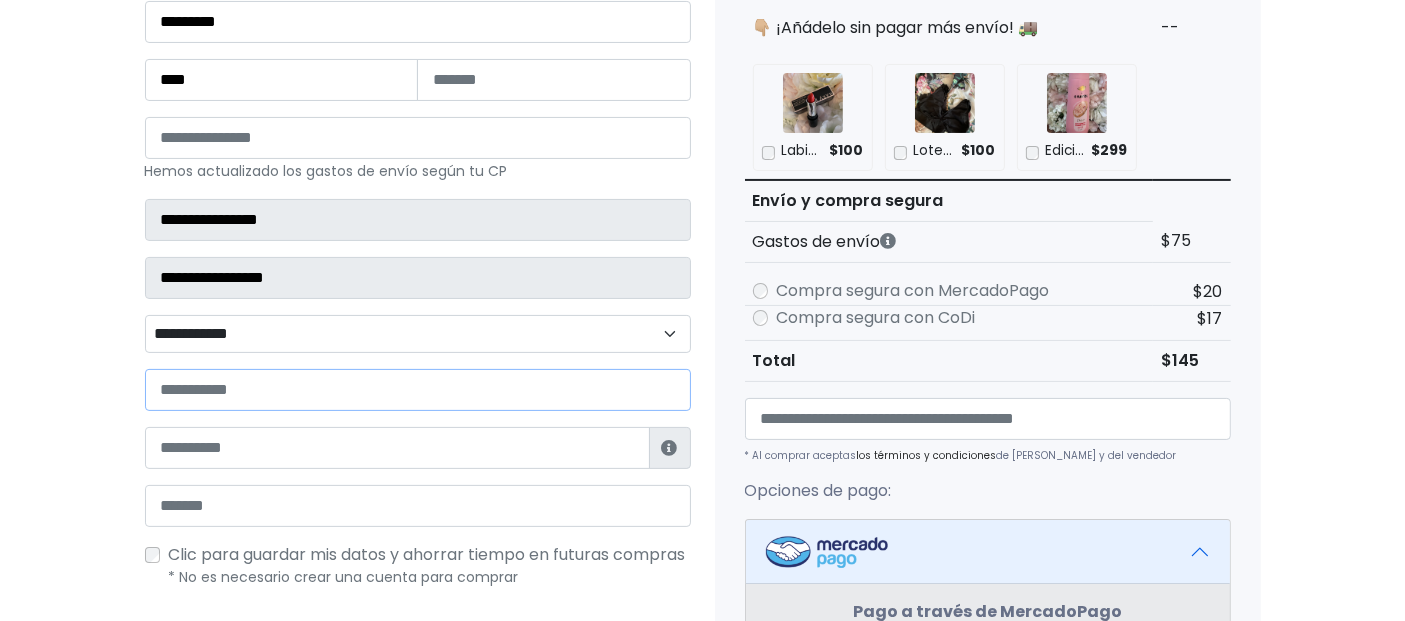 click at bounding box center (418, 390) 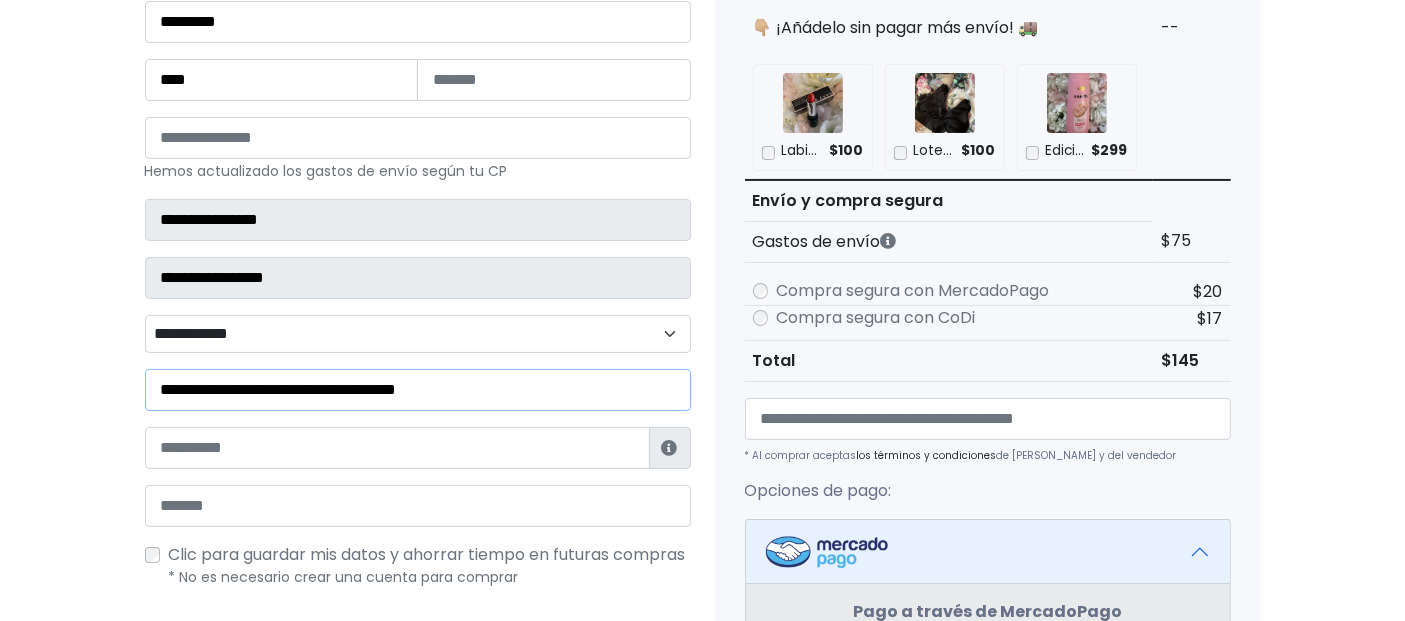 type on "**********" 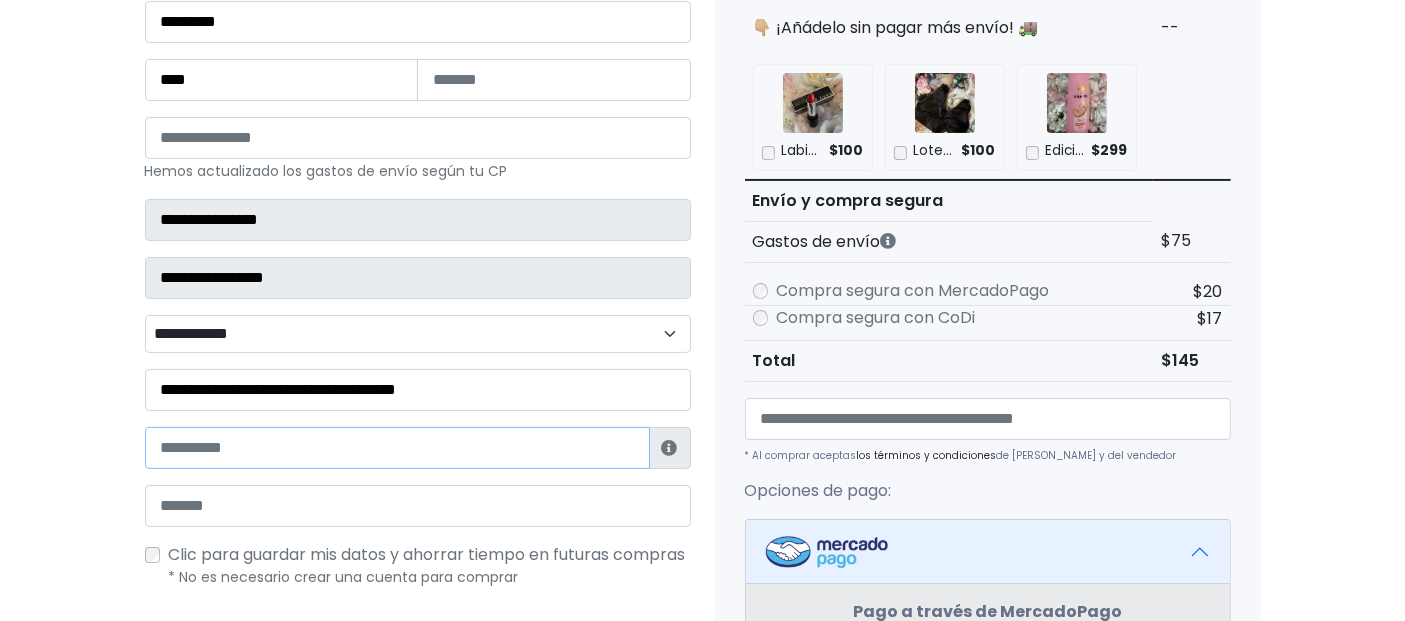 click at bounding box center [397, 448] 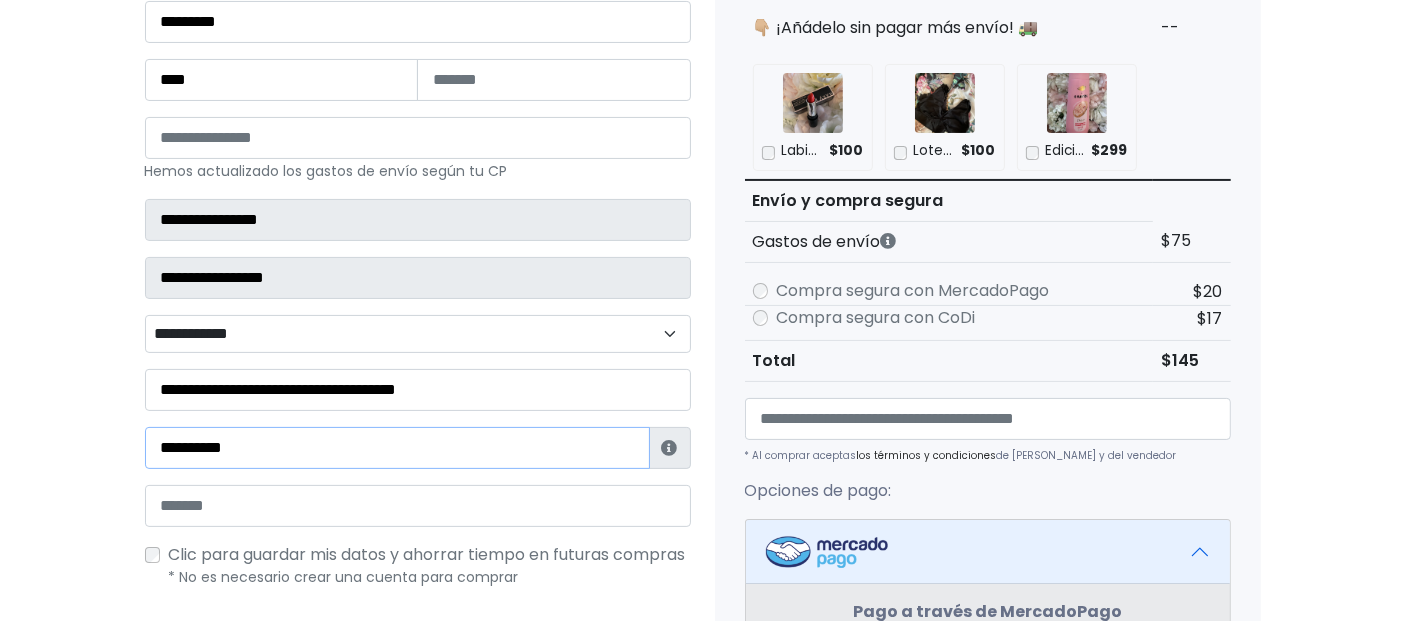 type on "**********" 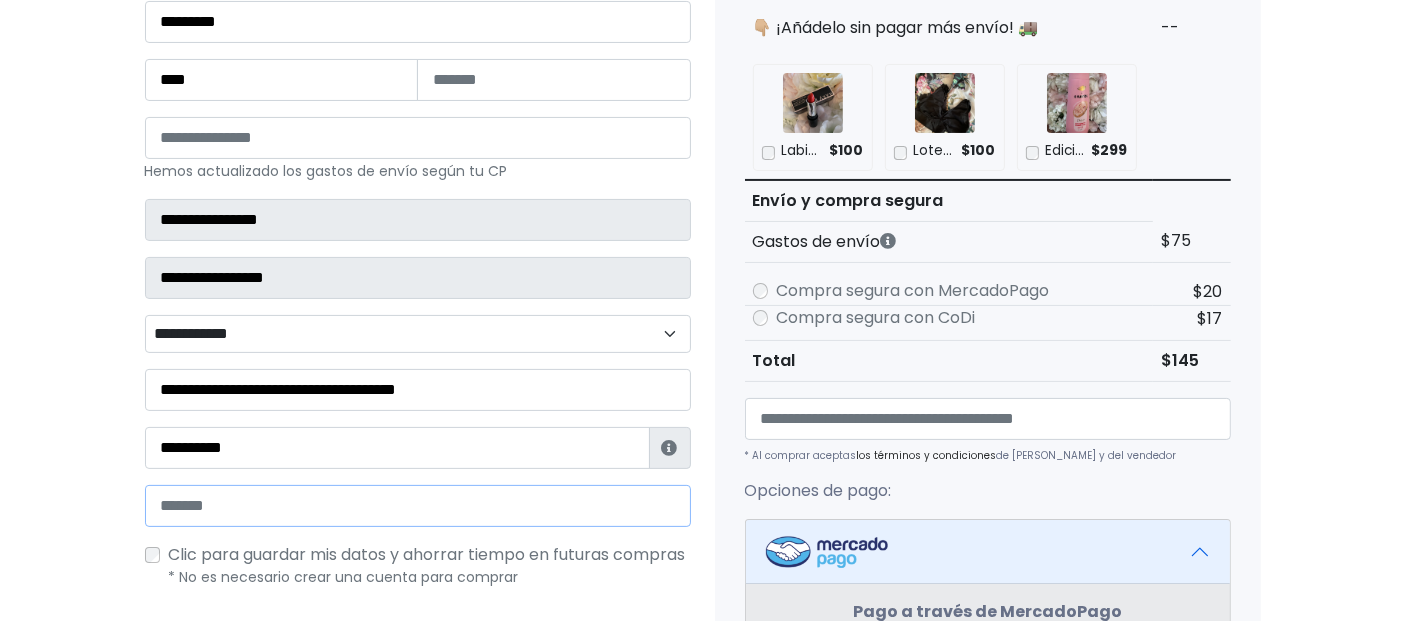 click at bounding box center (418, 506) 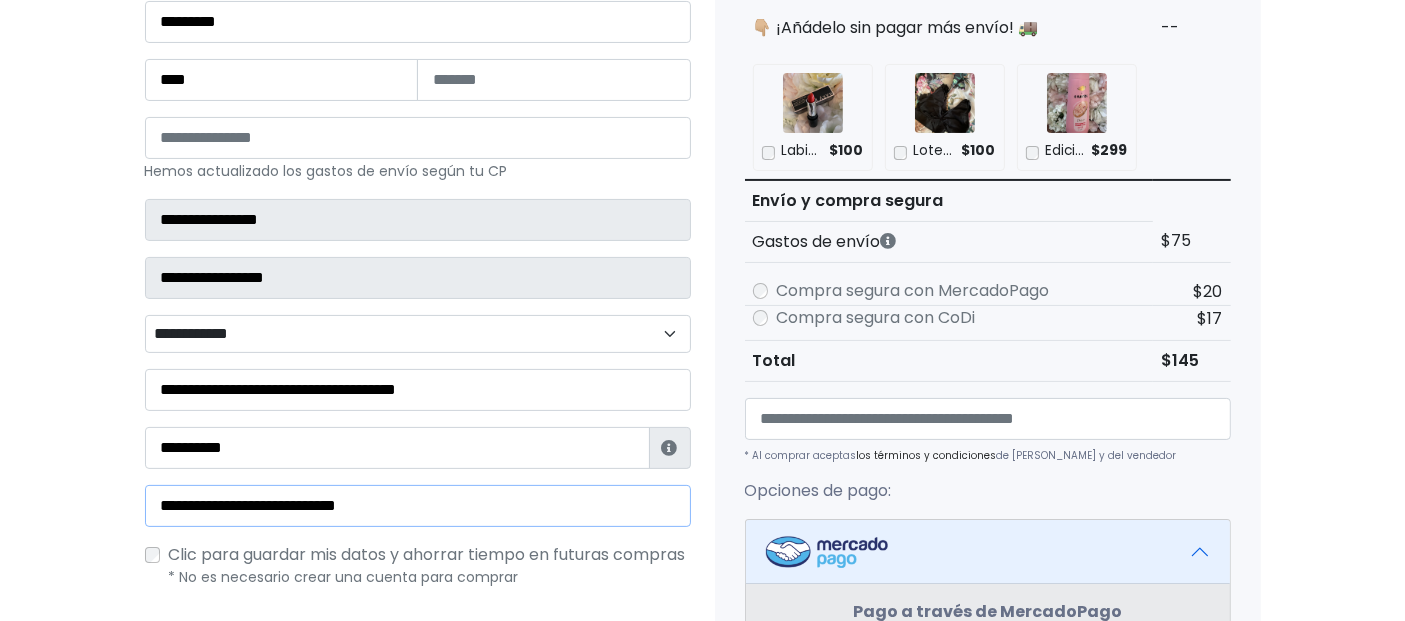 type on "**********" 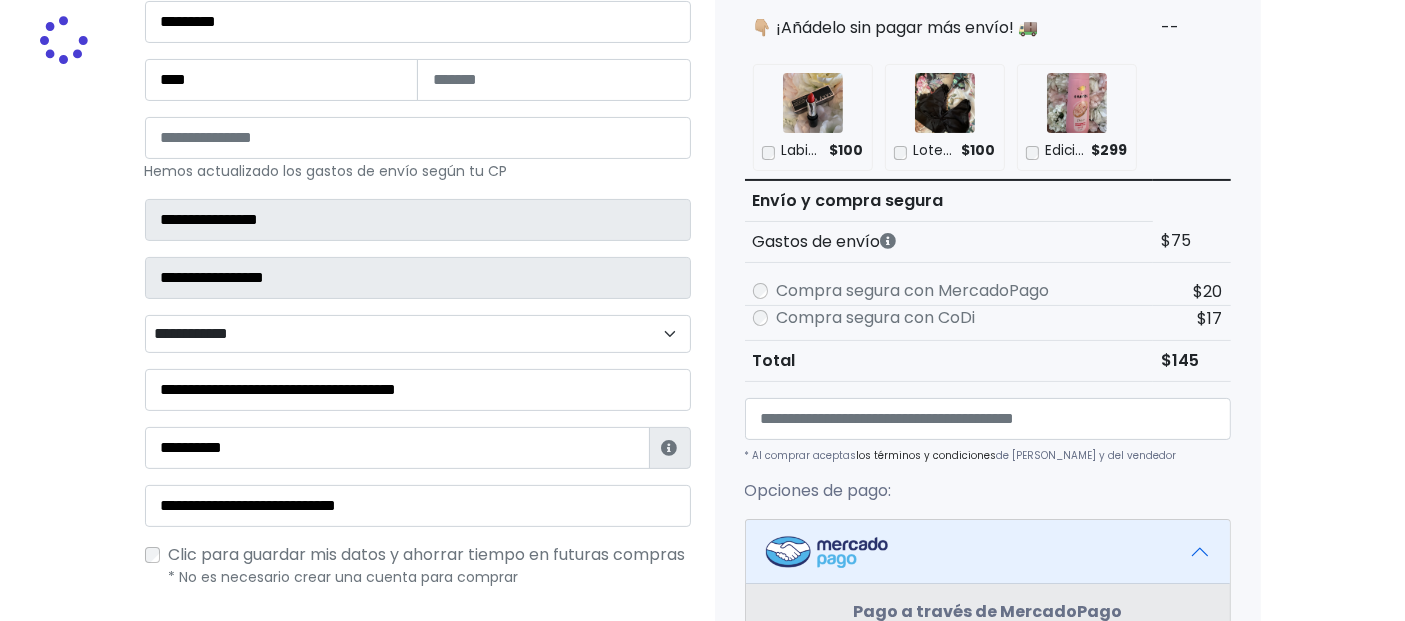 click on "Tienda de Xavishop
Checkout
¿Tienes cuenta?
Haz clic aquí para acceder
¿Olvidaste tu contraseña? Entrar Datos" at bounding box center (702, 496) 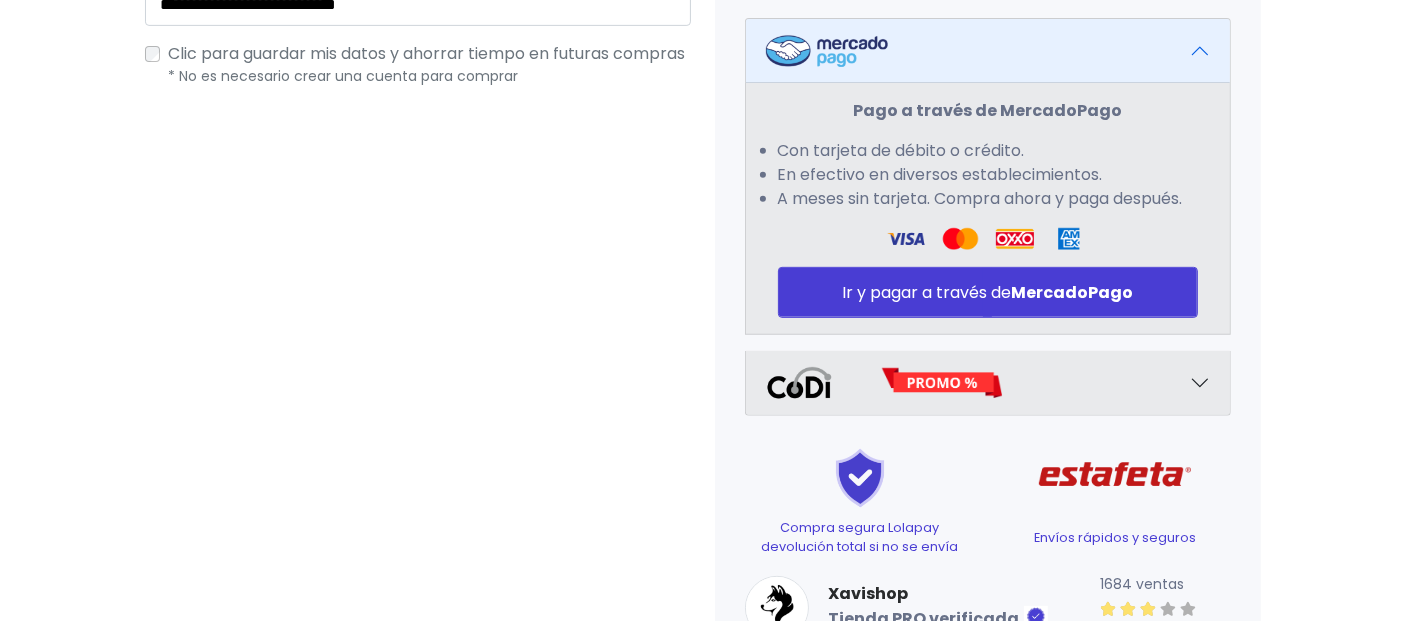 scroll, scrollTop: 874, scrollLeft: 0, axis: vertical 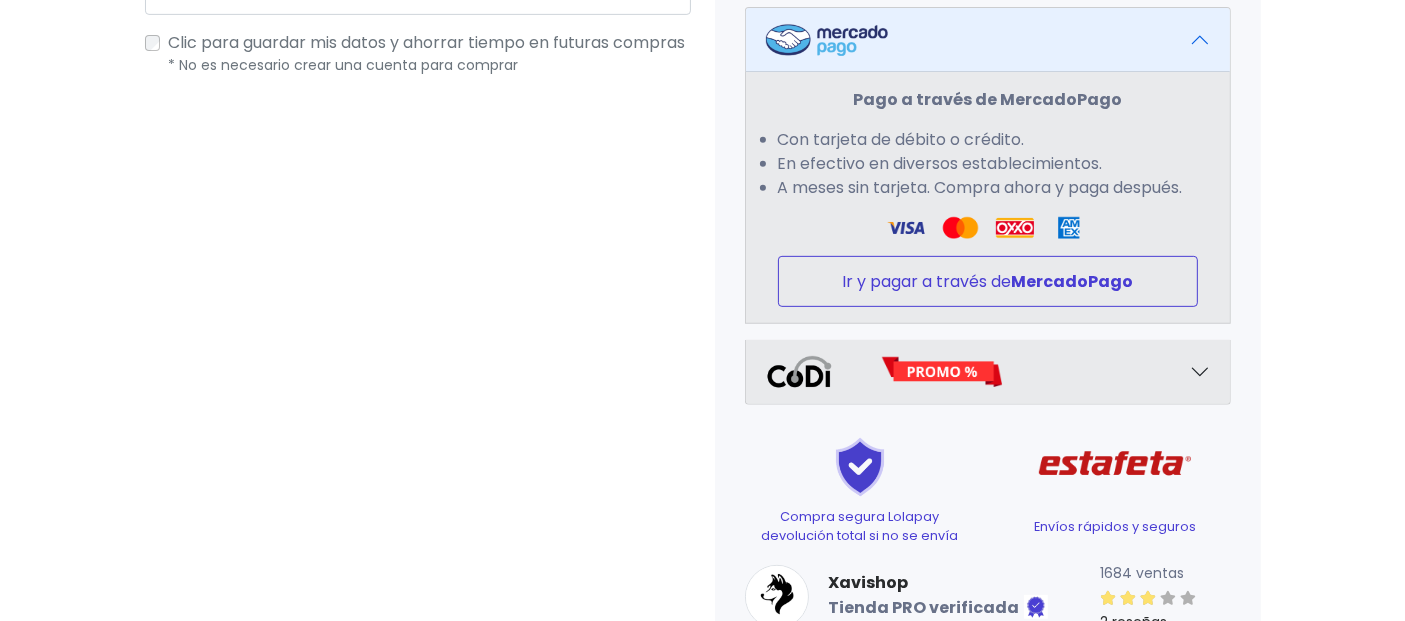 type 